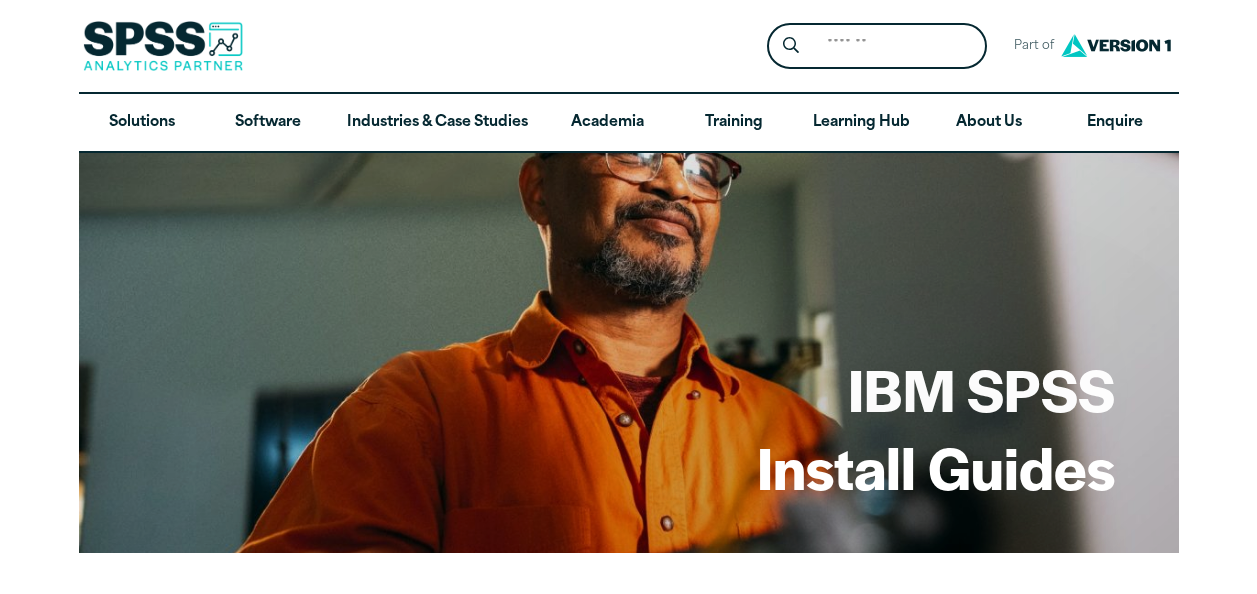 scroll, scrollTop: 0, scrollLeft: 0, axis: both 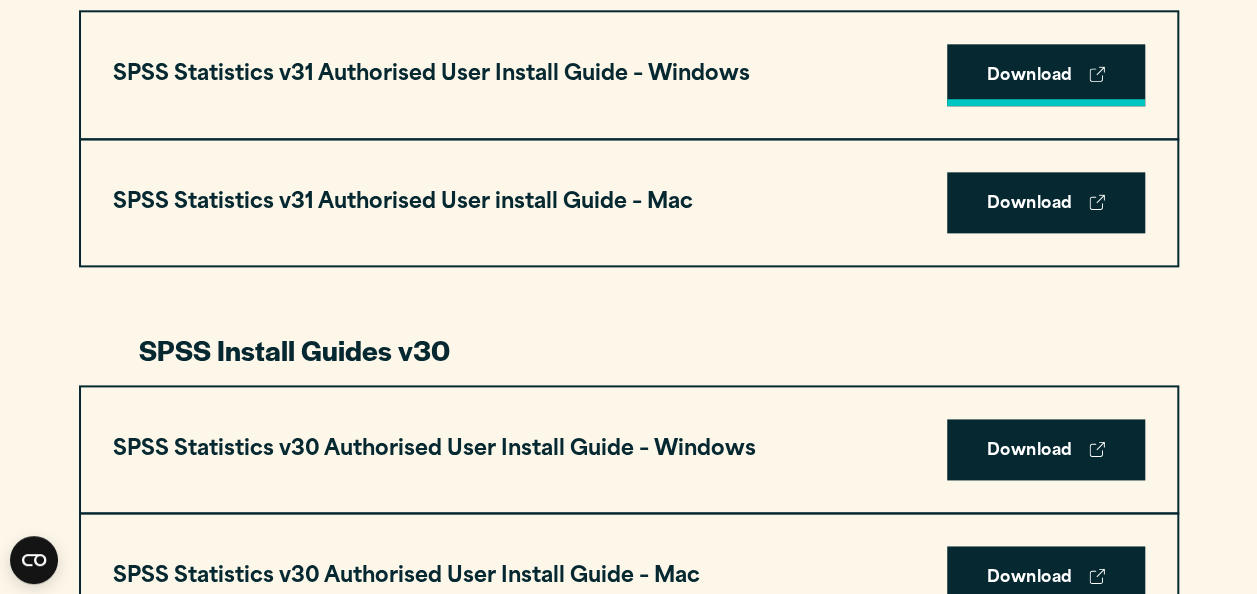 click on "Download" at bounding box center [1046, 75] 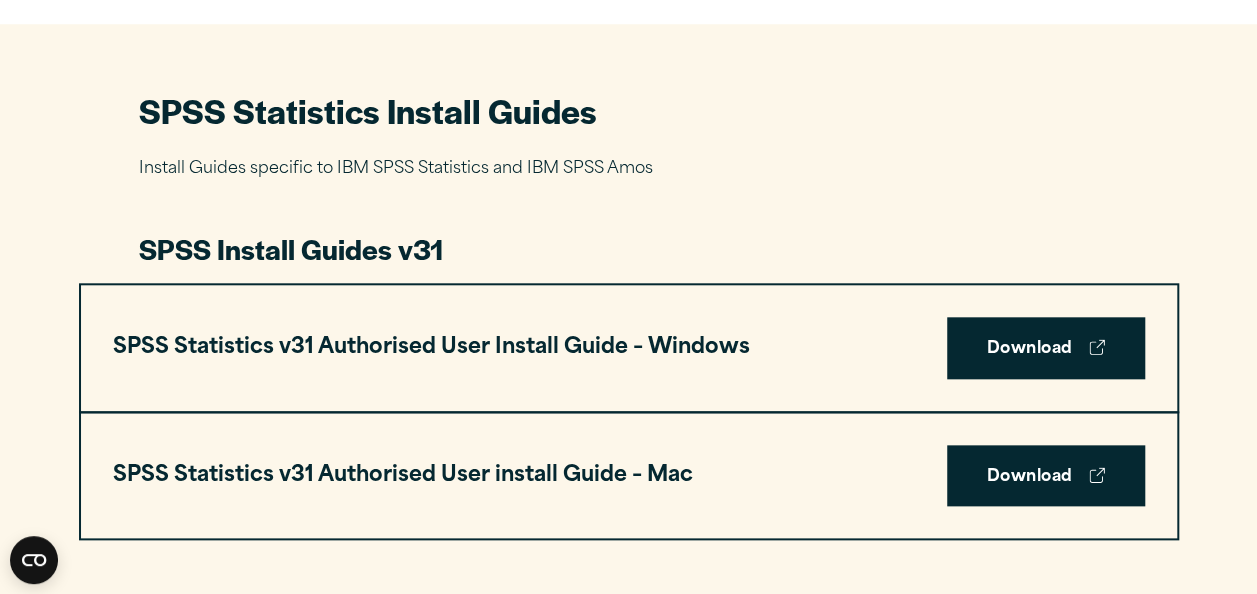 scroll, scrollTop: 880, scrollLeft: 0, axis: vertical 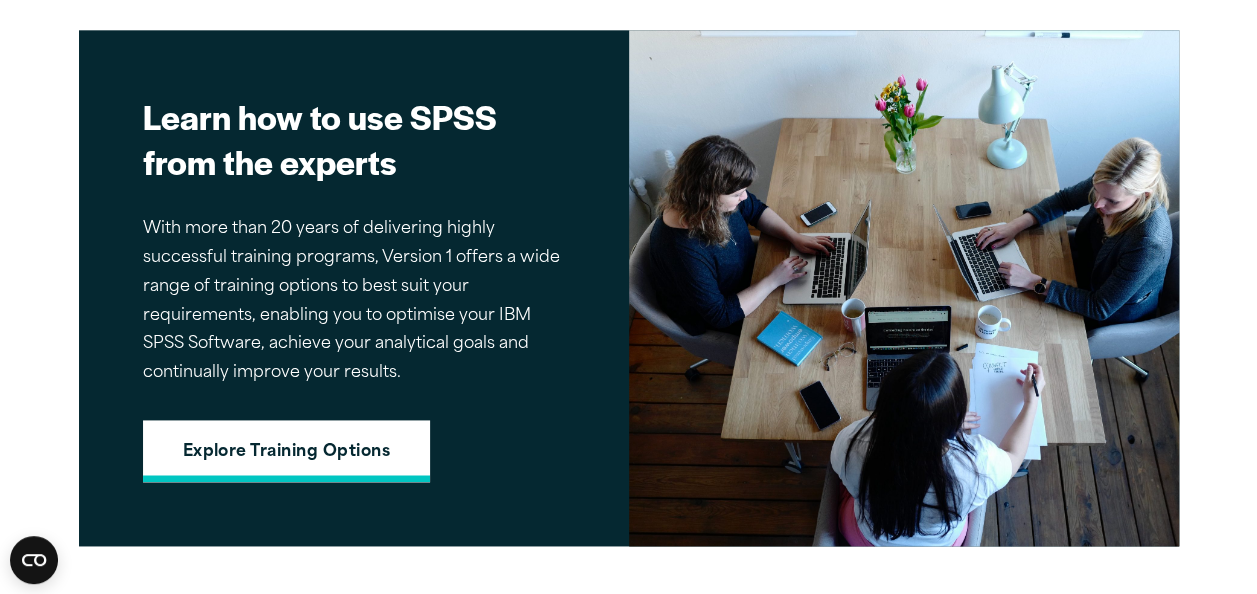 click on "Explore Training Options" at bounding box center [287, 451] 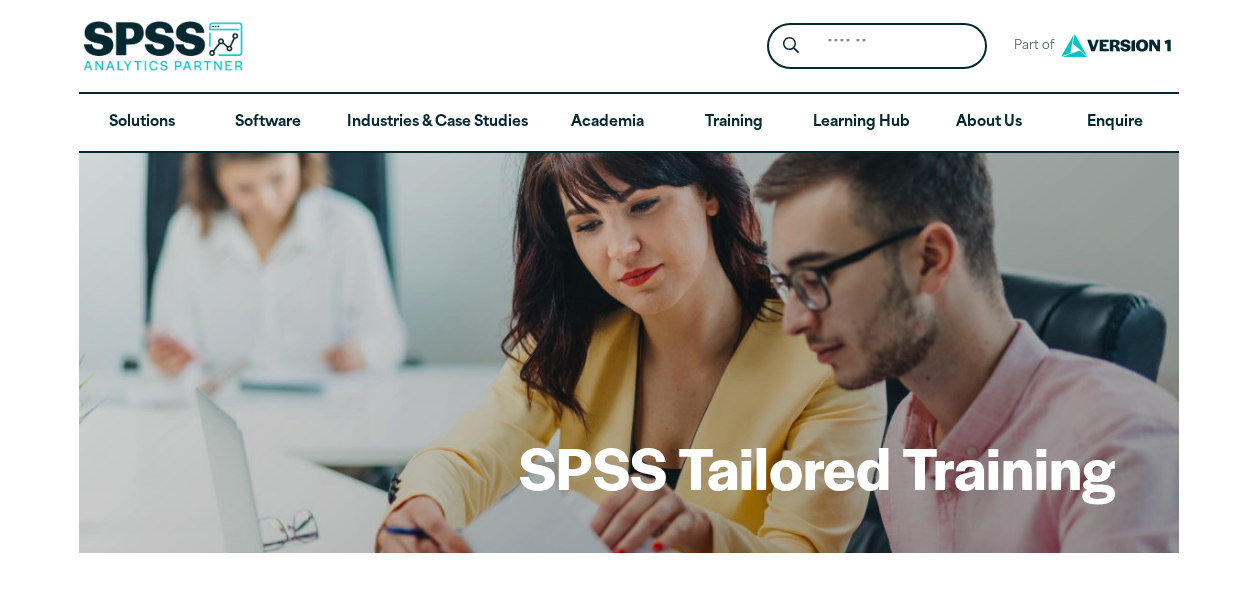 scroll, scrollTop: 0, scrollLeft: 0, axis: both 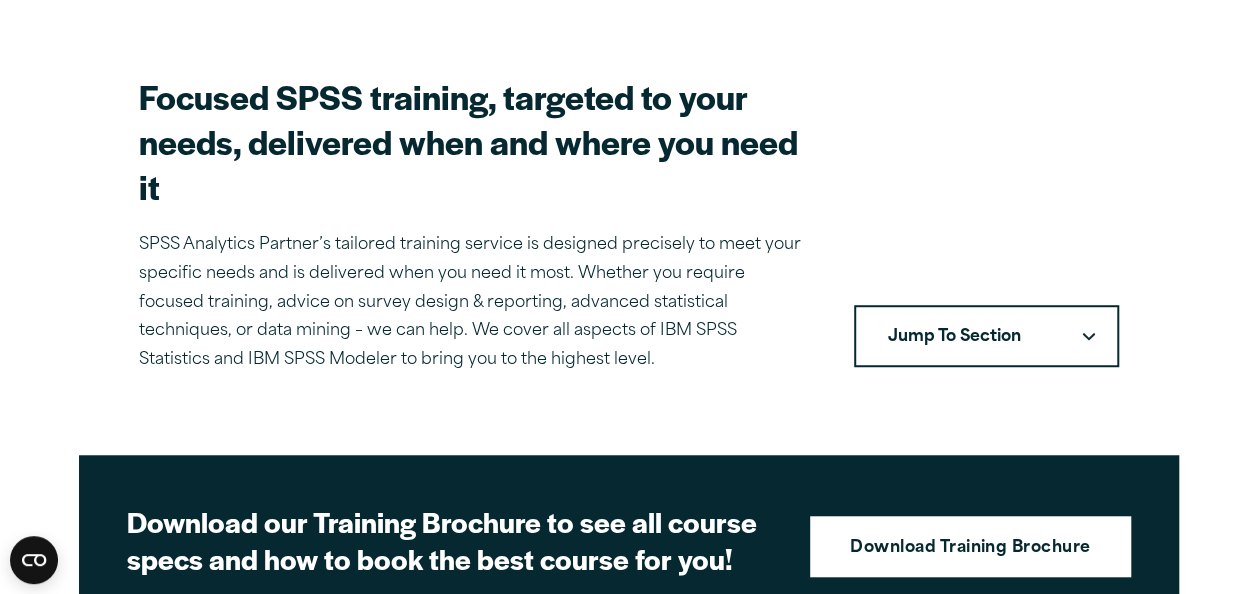 click on "Jump To Section" at bounding box center [986, 336] 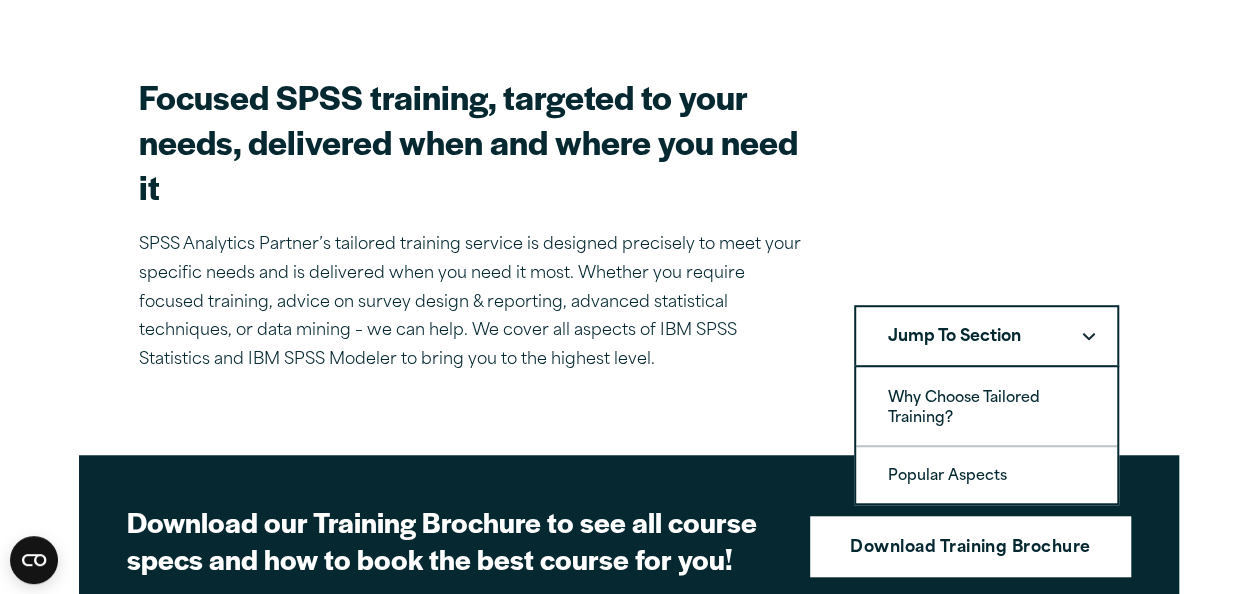 click on "Focused SPSS training, targeted to your needs, delivered when and where you need it" at bounding box center [472, 141] 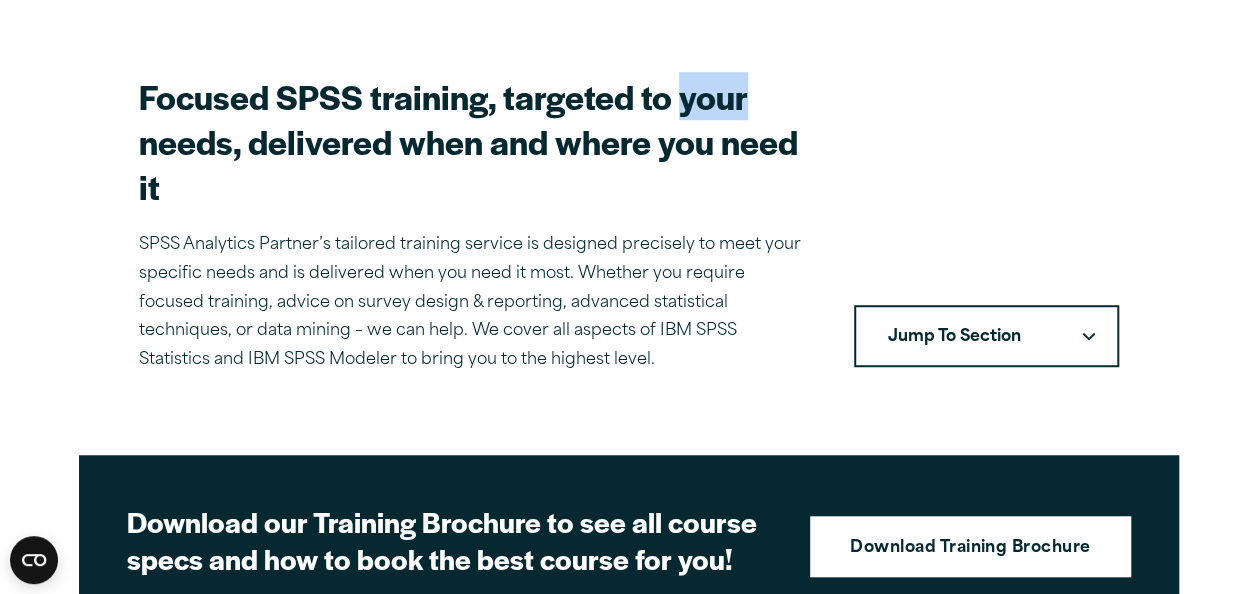 click on "Focused SPSS training, targeted to your needs, delivered when and where you need it" at bounding box center (472, 141) 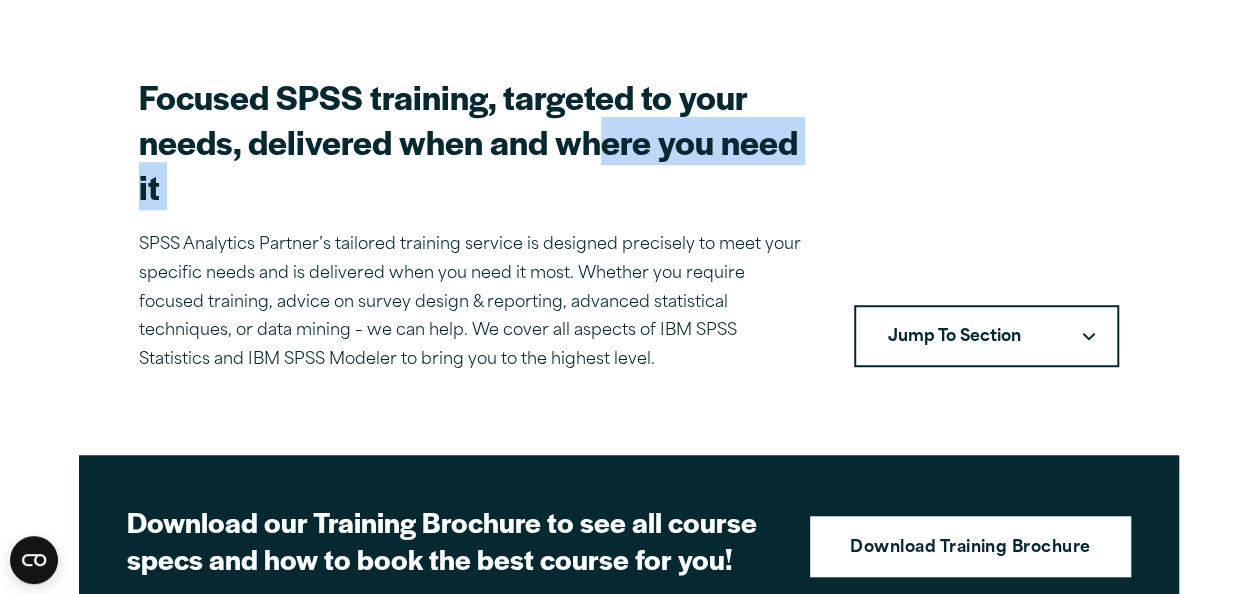 drag, startPoint x: 719, startPoint y: 98, endPoint x: 607, endPoint y: 142, distance: 120.33287 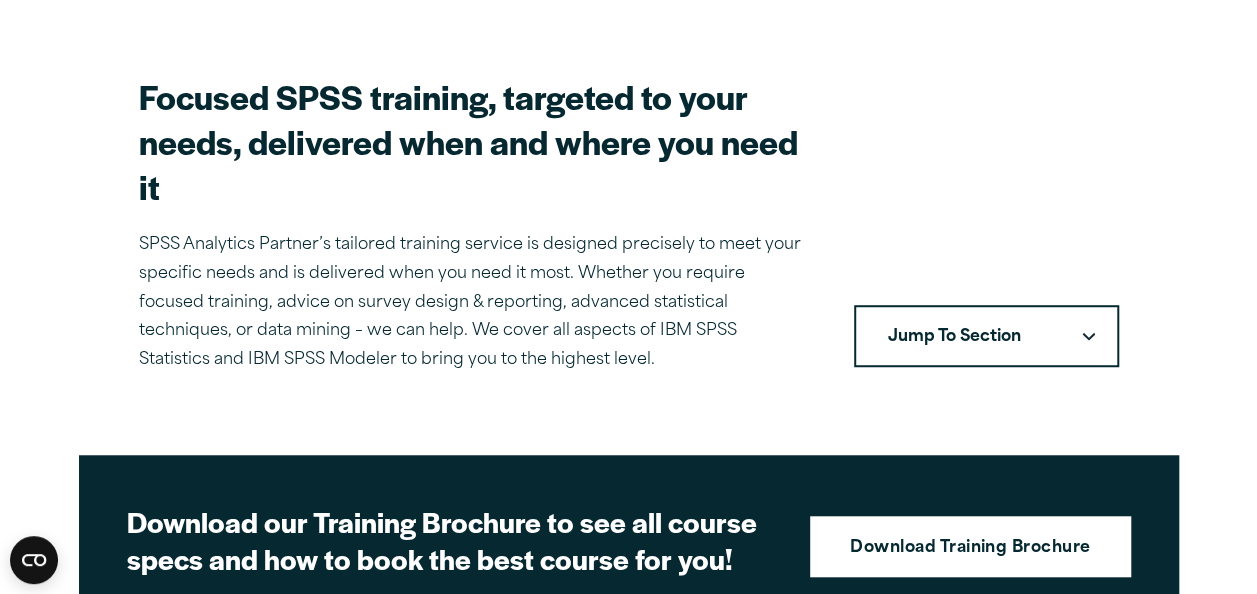 drag, startPoint x: 607, startPoint y: 142, endPoint x: 580, endPoint y: 200, distance: 63.97656 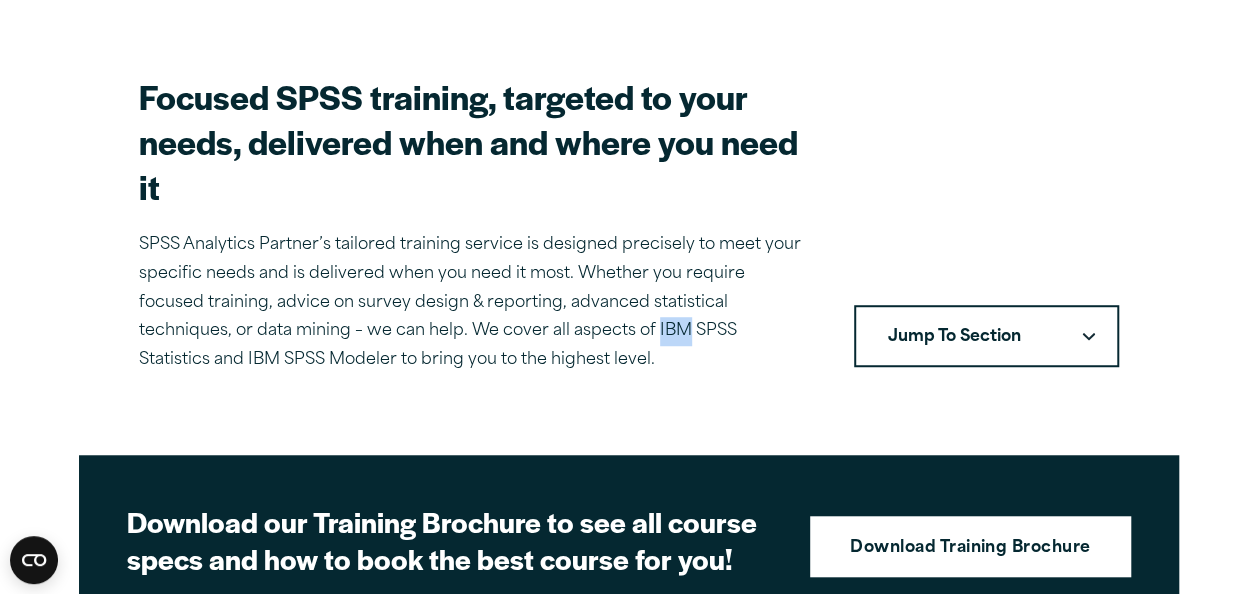 click on "SPSS Analytics Partner’s tailored training service is designed precisely to meet your specific needs and is delivered when you need it most. Whether you require focused training, advice on survey design & reporting, advanced statistical techniques, or data mining – we can help. We cover all aspects of IBM SPSS Statistics and IBM SPSS Modeler to bring you to the highest level." at bounding box center [472, 303] 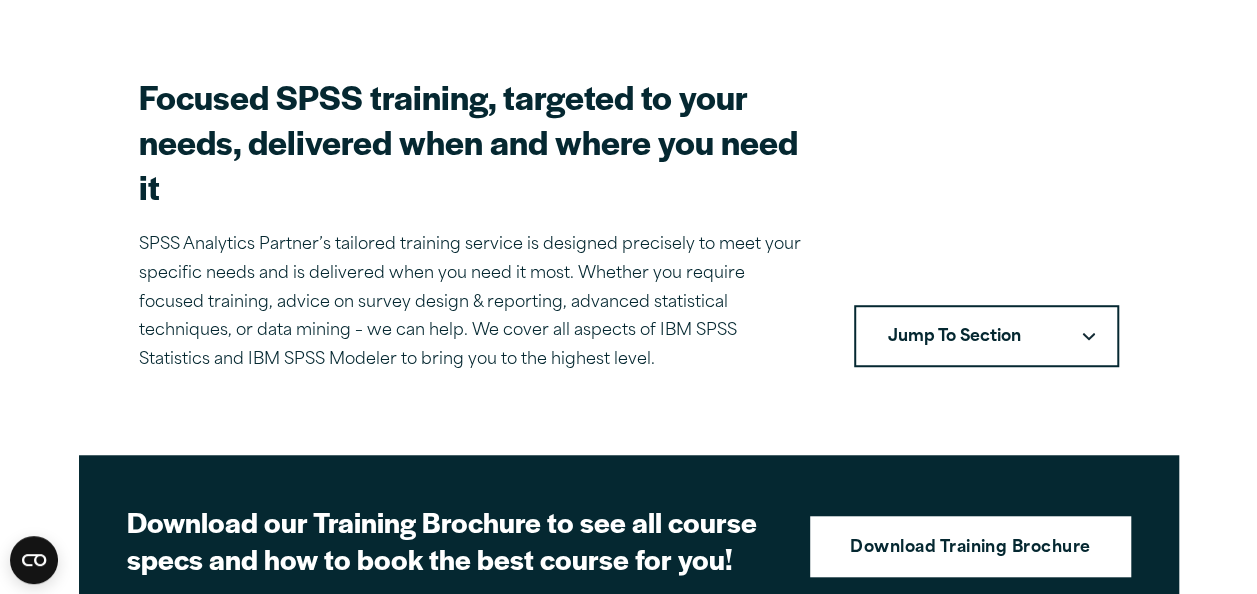 drag, startPoint x: 514, startPoint y: 282, endPoint x: 502, endPoint y: 310, distance: 30.463093 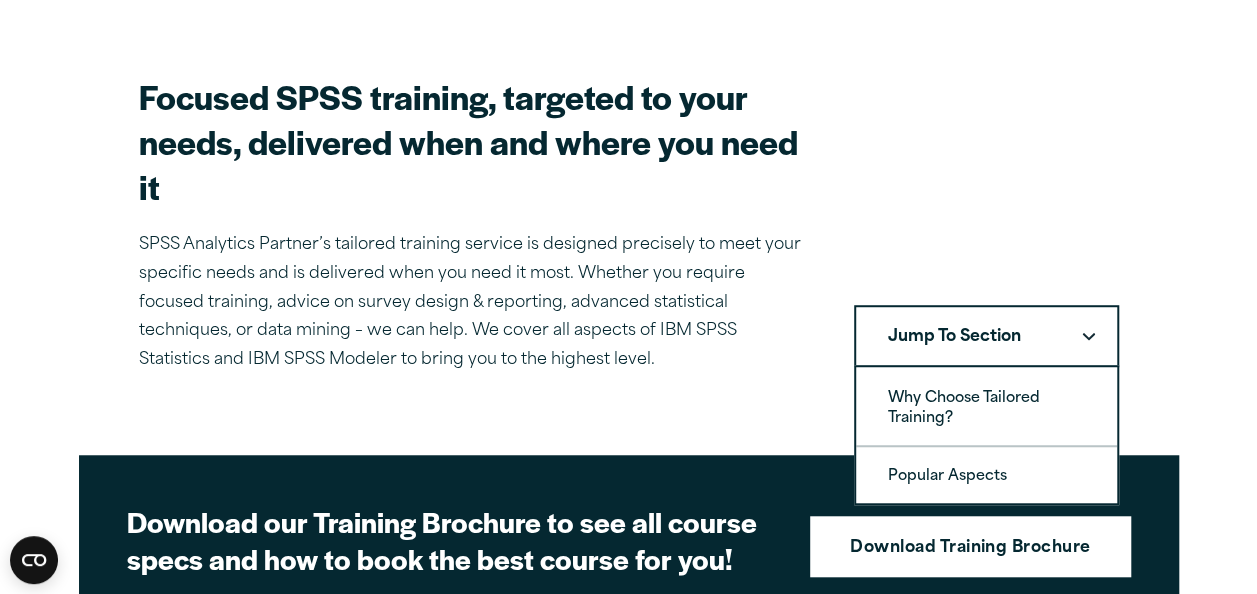 click on "Focused SPSS training, targeted to your needs, delivered when and where you need it
SPSS Analytics Partner’s tailored training service is designed precisely to meet your specific needs and is delivered when you need it most. Whether you require focused training, advice on survey design & reporting, advanced statistical techniques, or data mining – we can help. We cover all aspects of IBM SPSS Statistics and IBM SPSS Modeler to bring you to the highest level.
Jump To Section
Why Choose Tailored Training?
Popular Aspects" at bounding box center (629, 224) 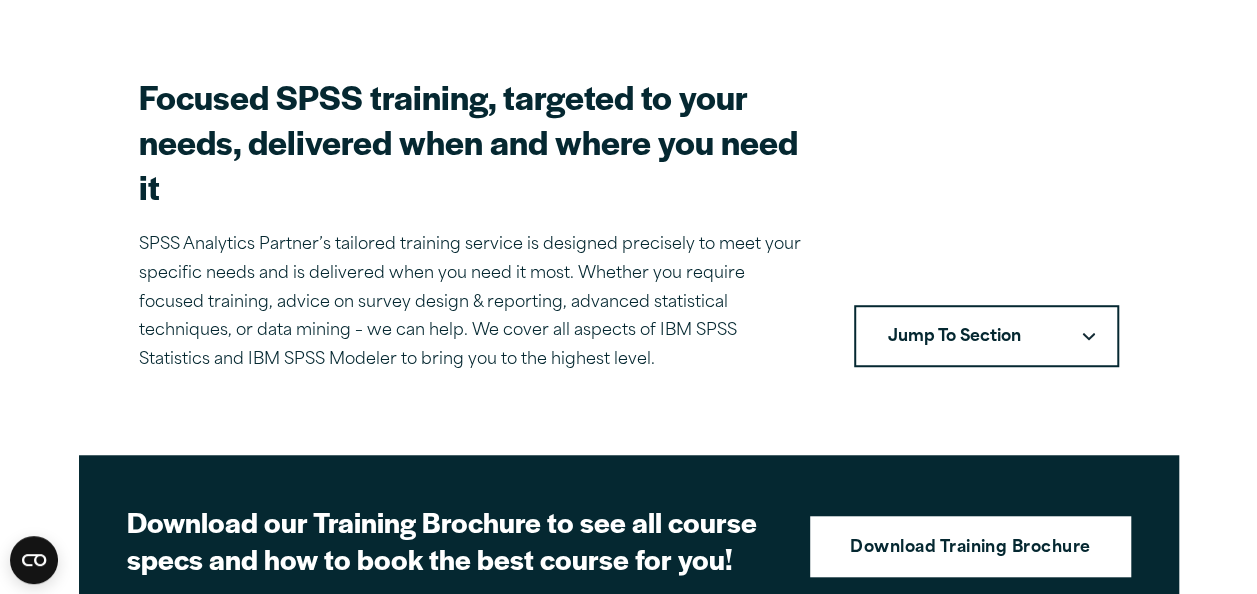 scroll, scrollTop: 40, scrollLeft: 0, axis: vertical 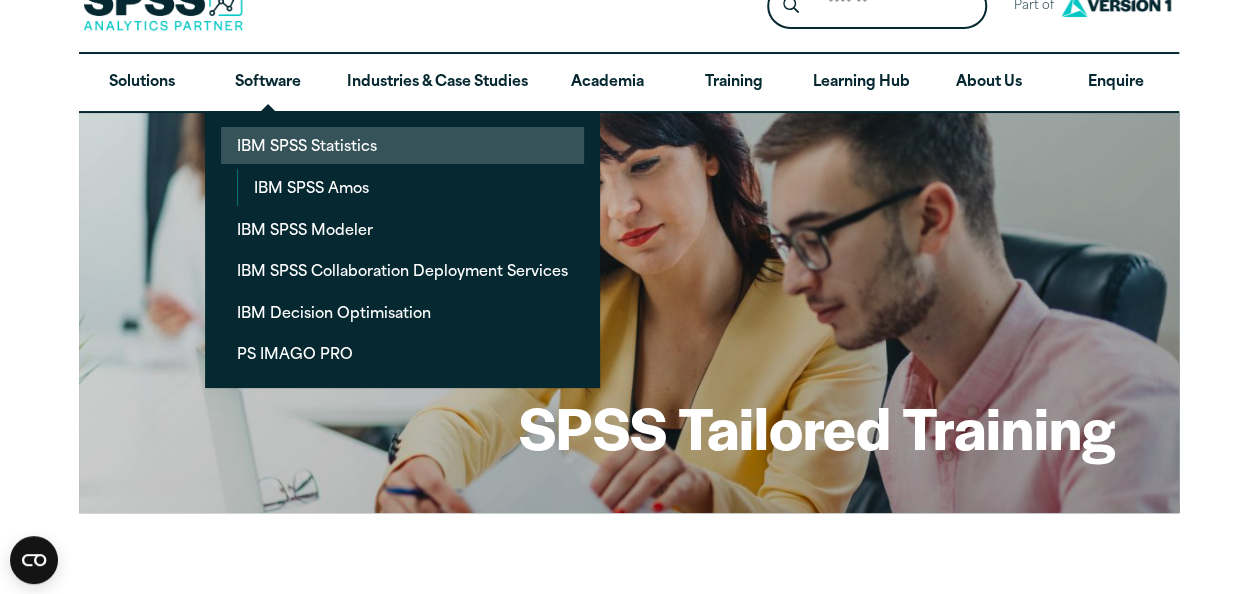 click on "IBM SPSS Statistics" at bounding box center (402, 145) 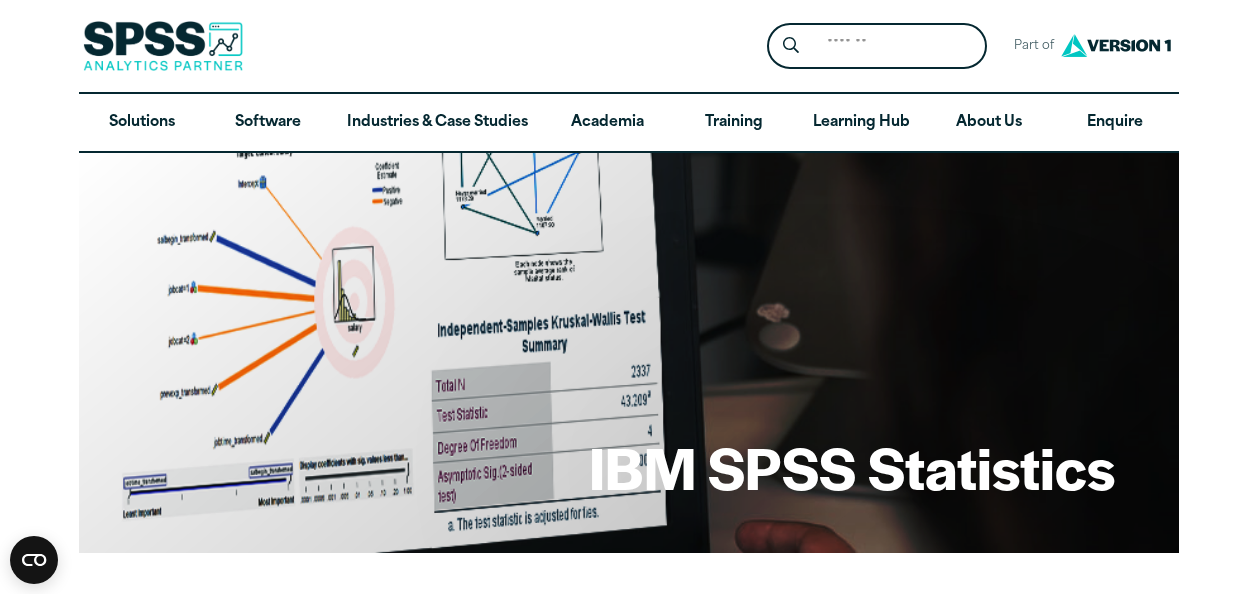 scroll, scrollTop: 0, scrollLeft: 0, axis: both 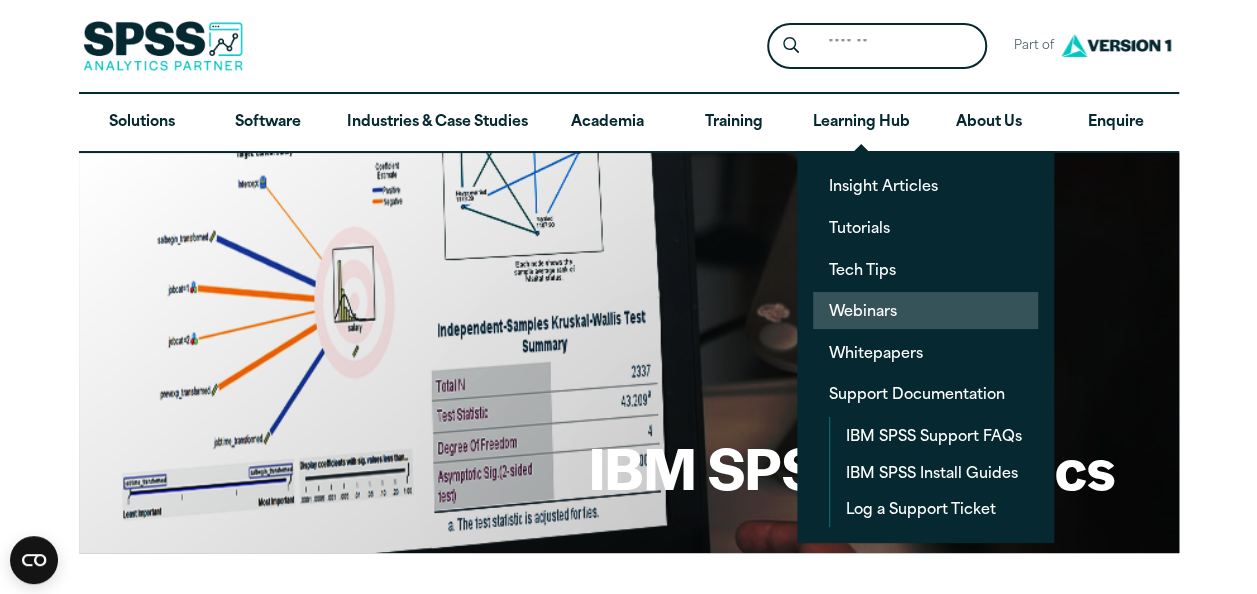 click on "Webinars" at bounding box center (925, 310) 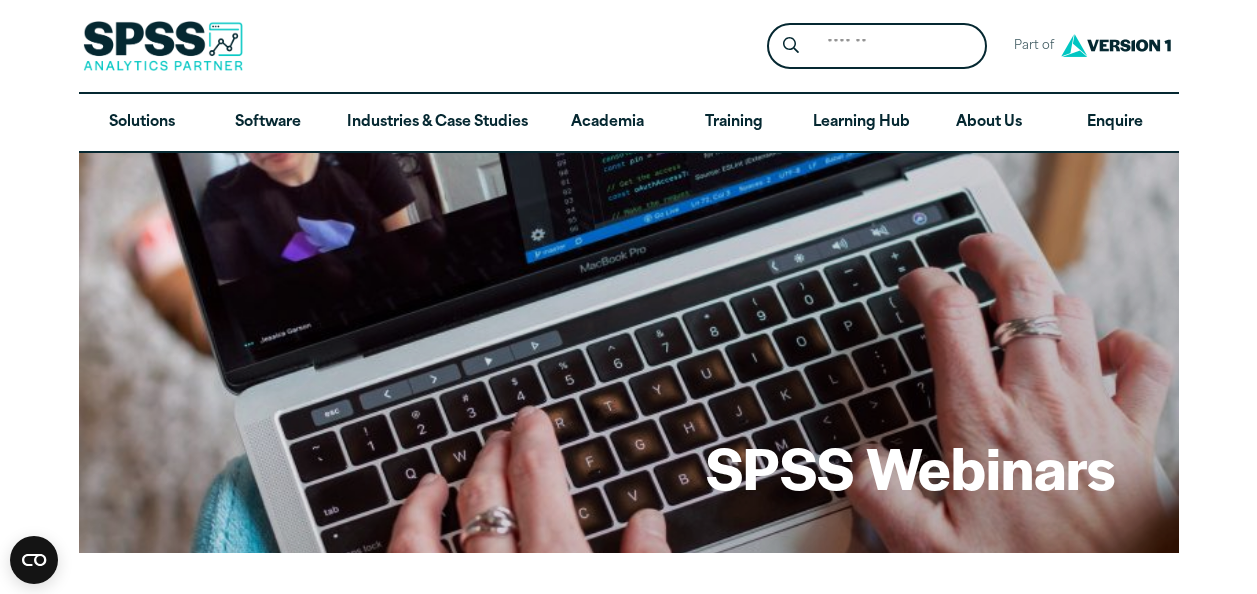 scroll, scrollTop: 0, scrollLeft: 0, axis: both 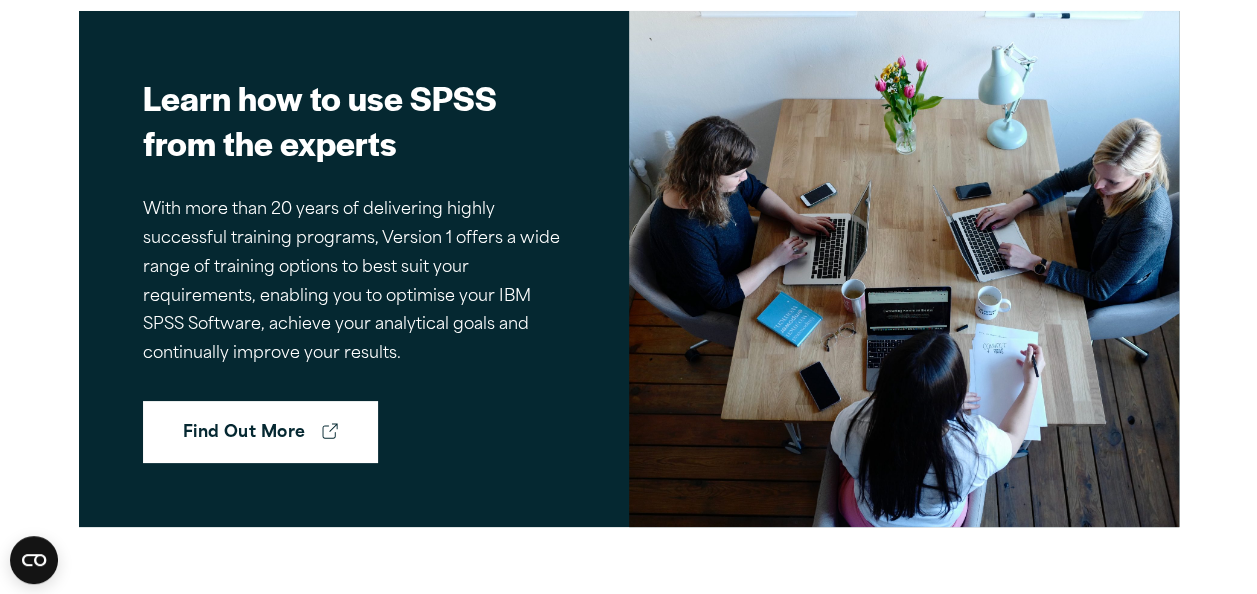 click on "Learn how to use SPSS from the experts" at bounding box center [354, 120] 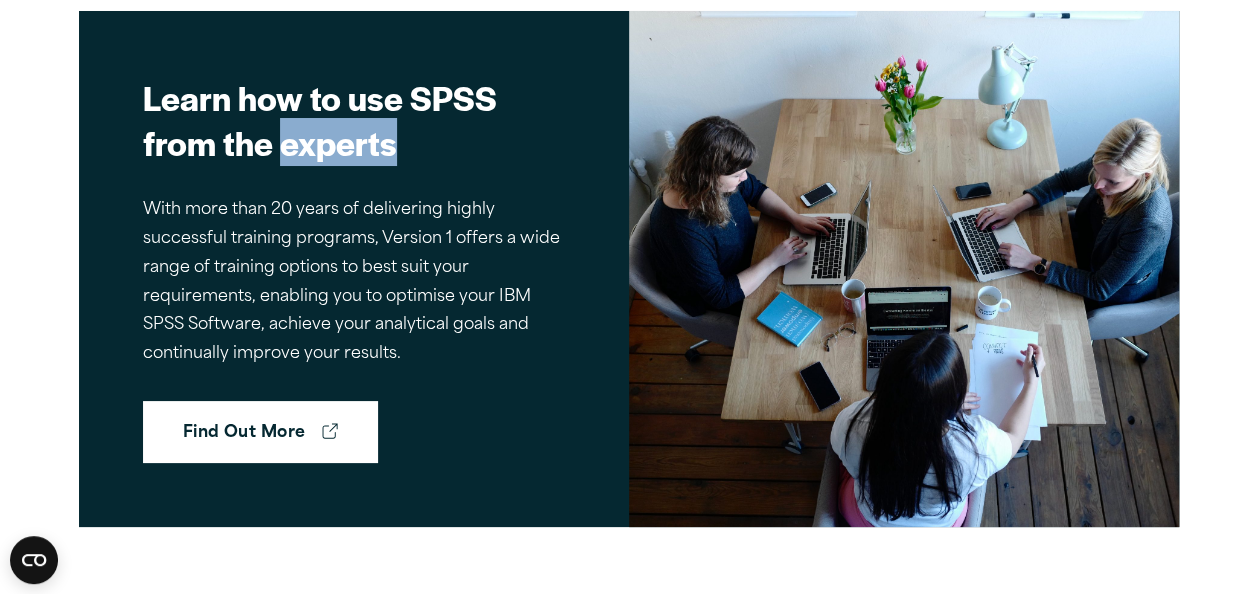 click on "Learn how to use SPSS from the experts" at bounding box center (354, 120) 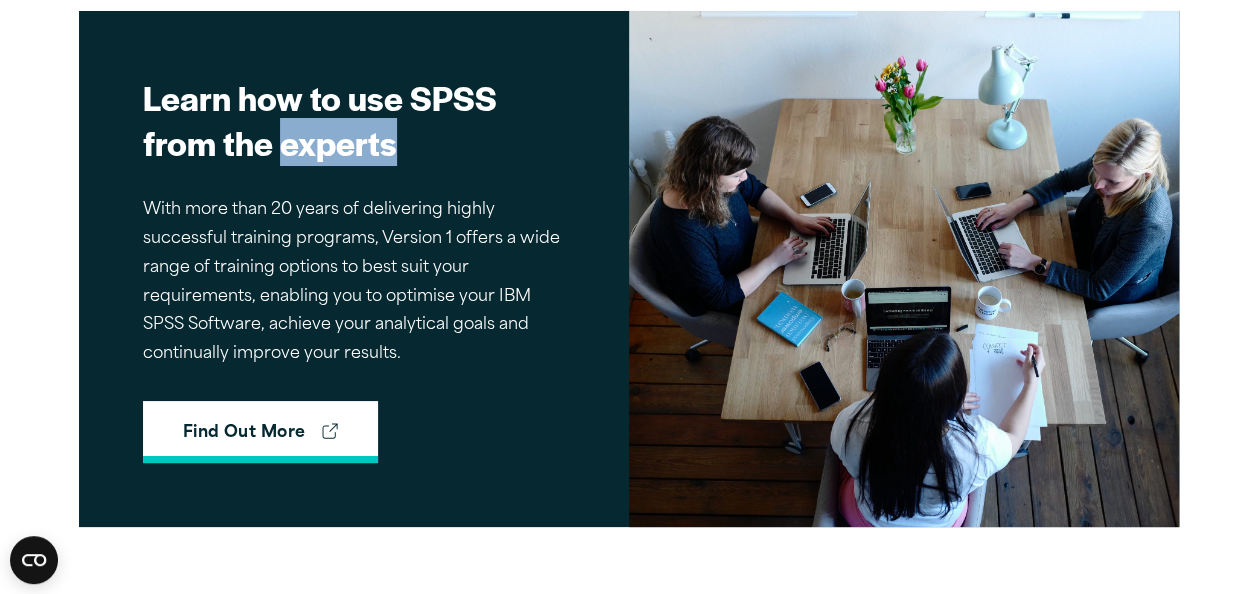 click on "Find Out More" at bounding box center (260, 432) 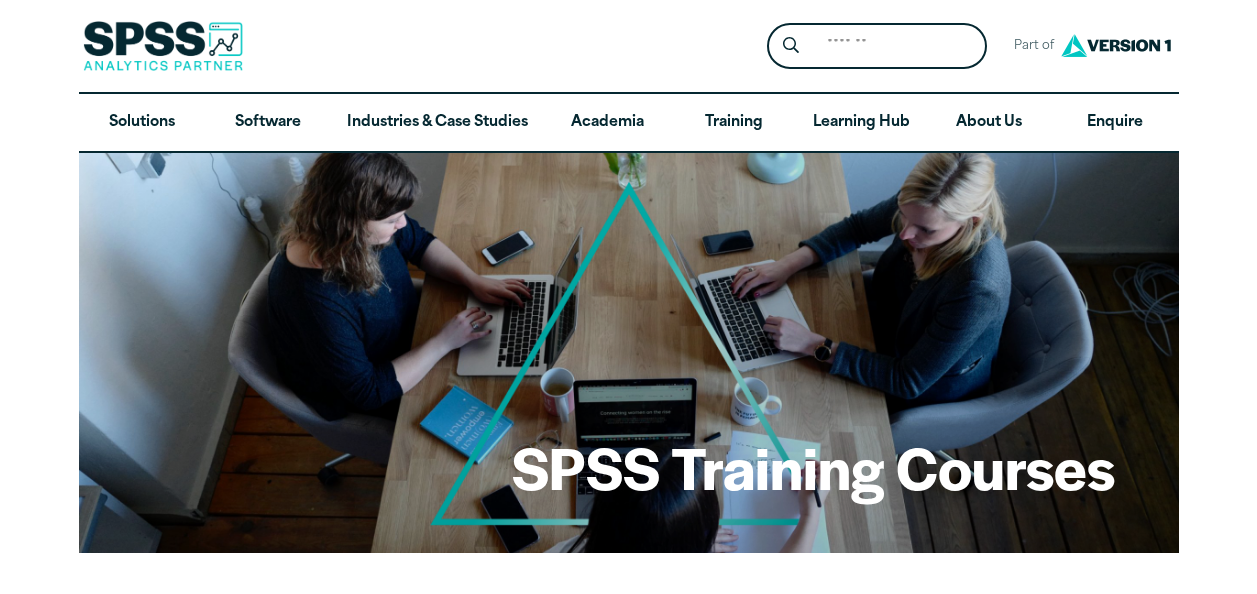 scroll, scrollTop: 0, scrollLeft: 0, axis: both 